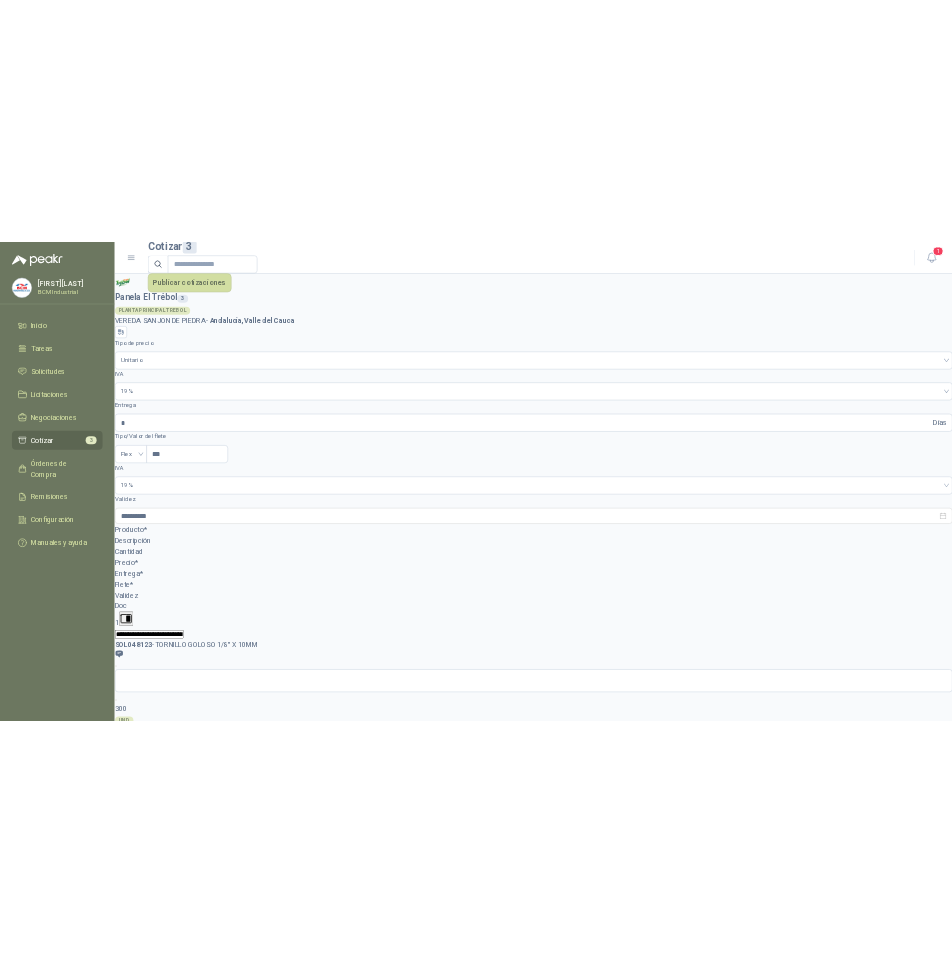 scroll, scrollTop: 0, scrollLeft: 0, axis: both 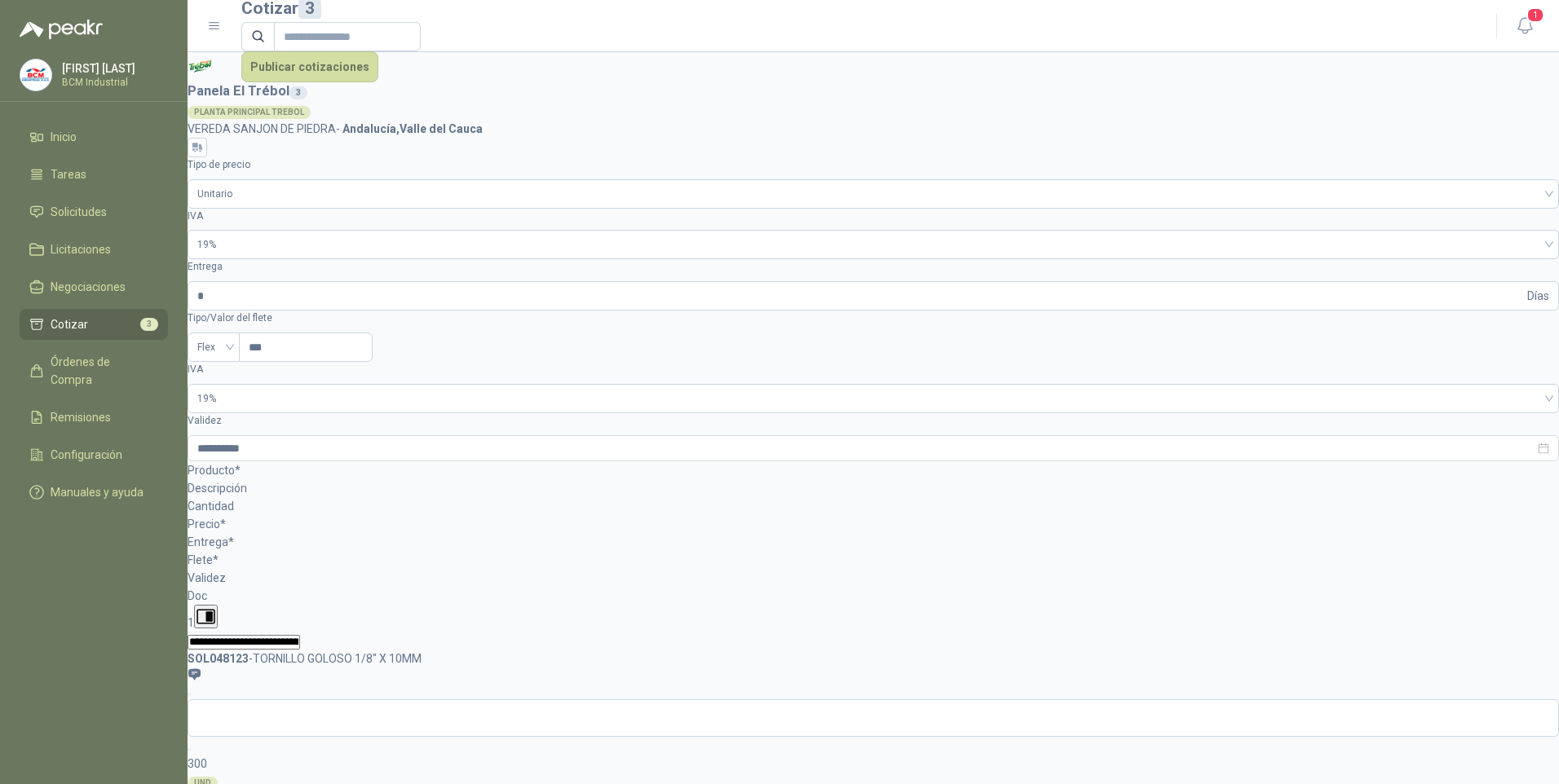 click on "SOL048130  -  BANDA CORRUGADA 1520MM X 50MM  CON GUIA" at bounding box center (244, 1156) 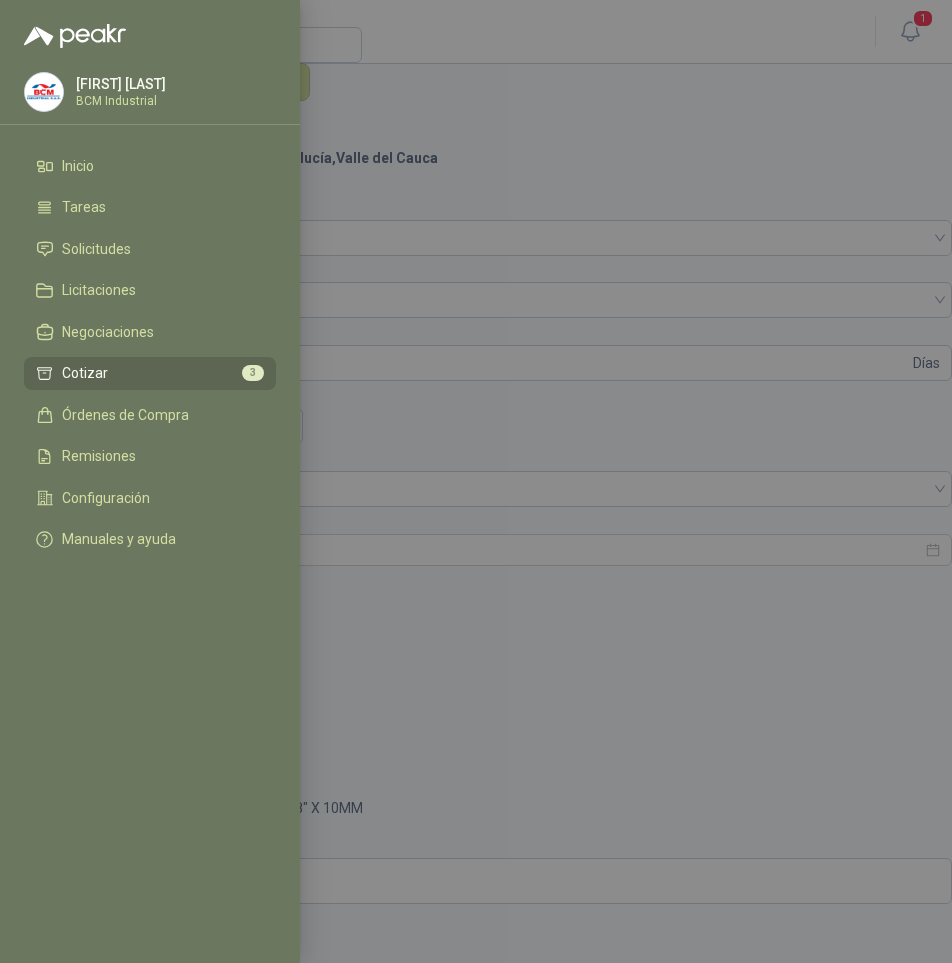 click at bounding box center (476, 481) 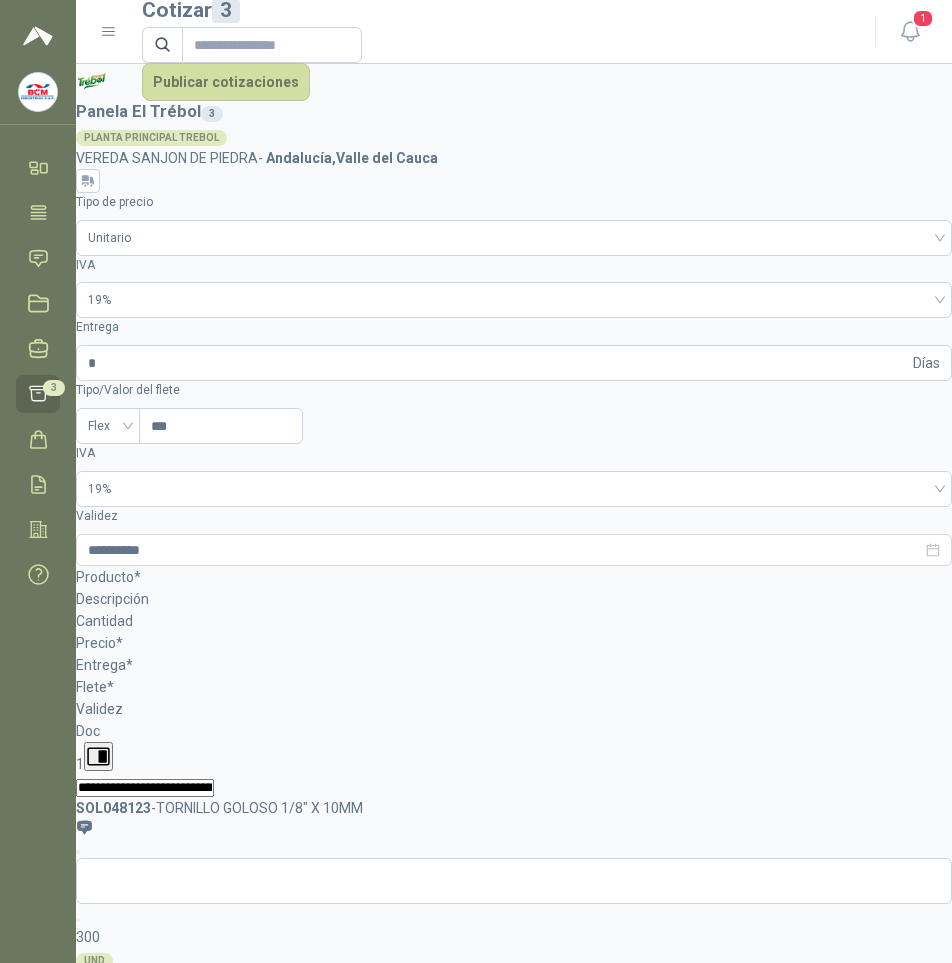click on "SOL048130  -  BANDA CORRUGADA 1520MM X 50MM  CON GUIA" at bounding box center [145, 1418] 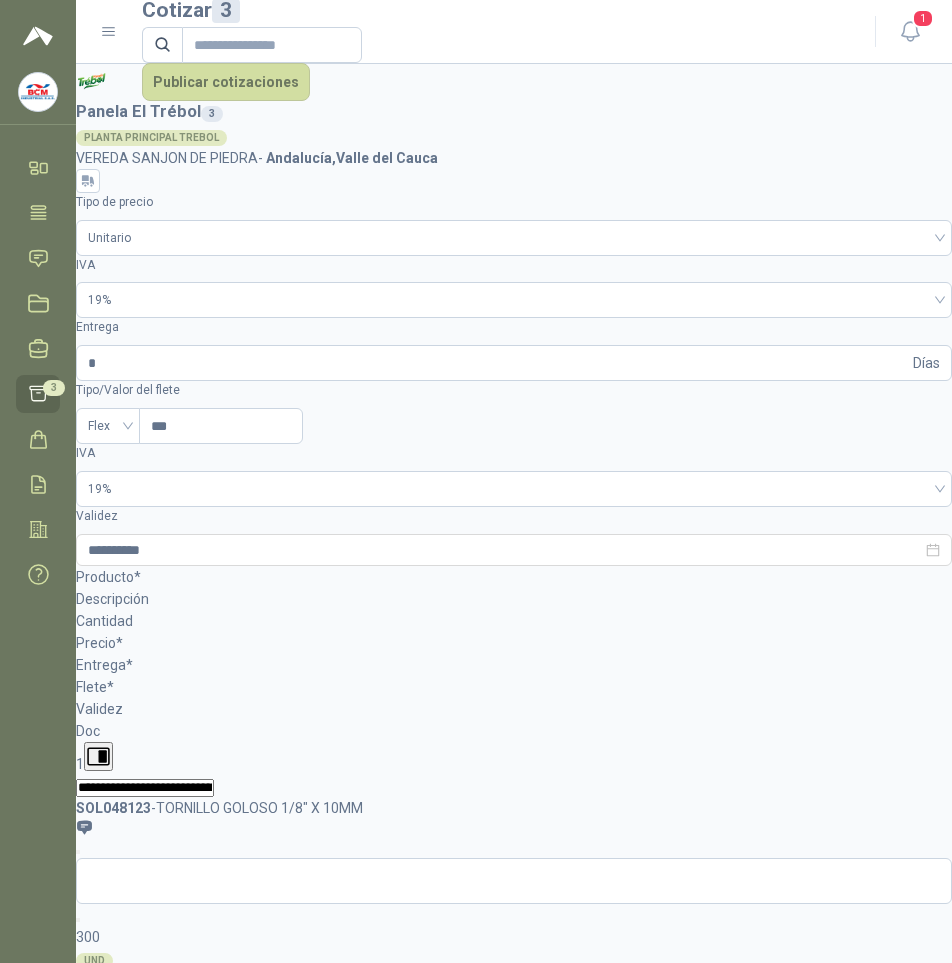type on "**********" 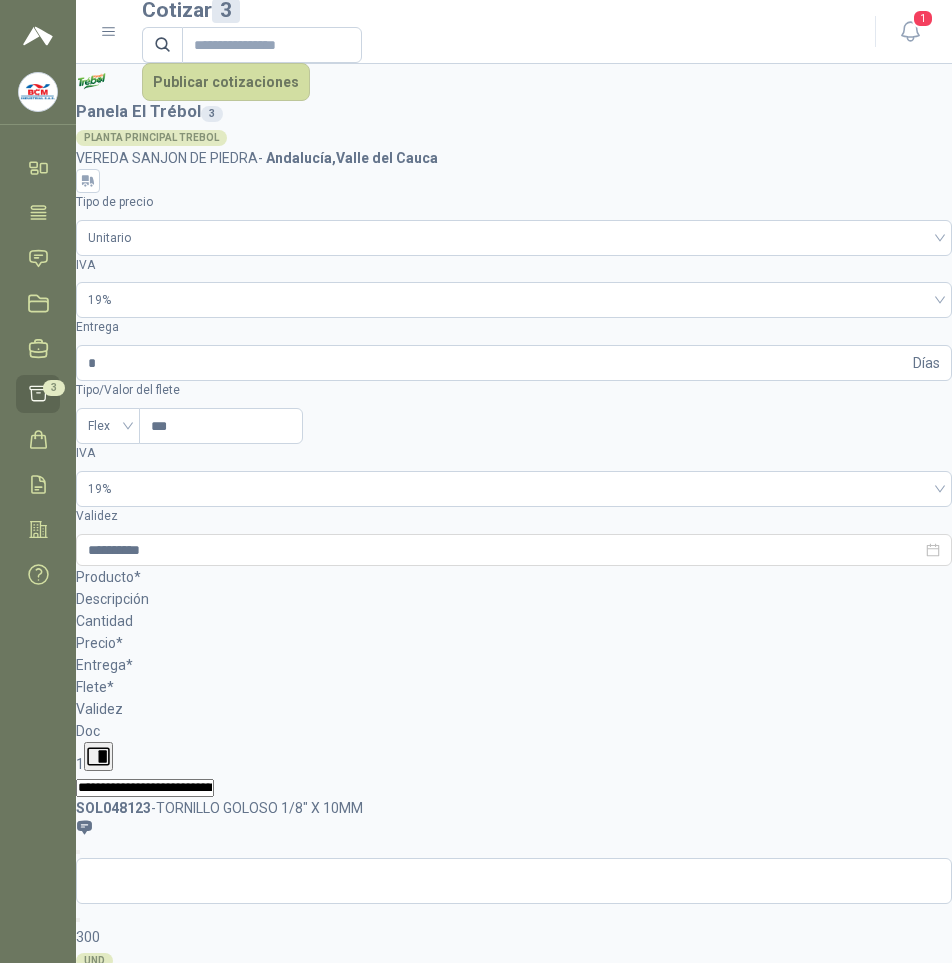 type on "**********" 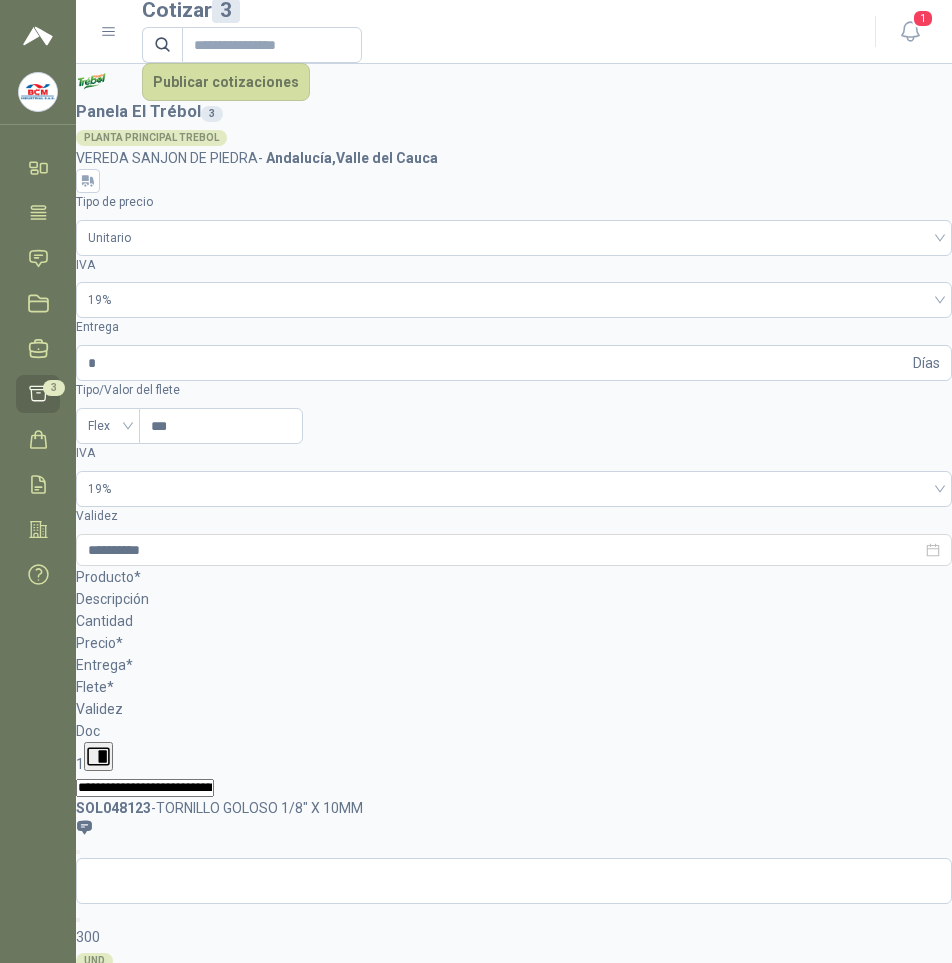 click on "**********" at bounding box center [145, 1418] 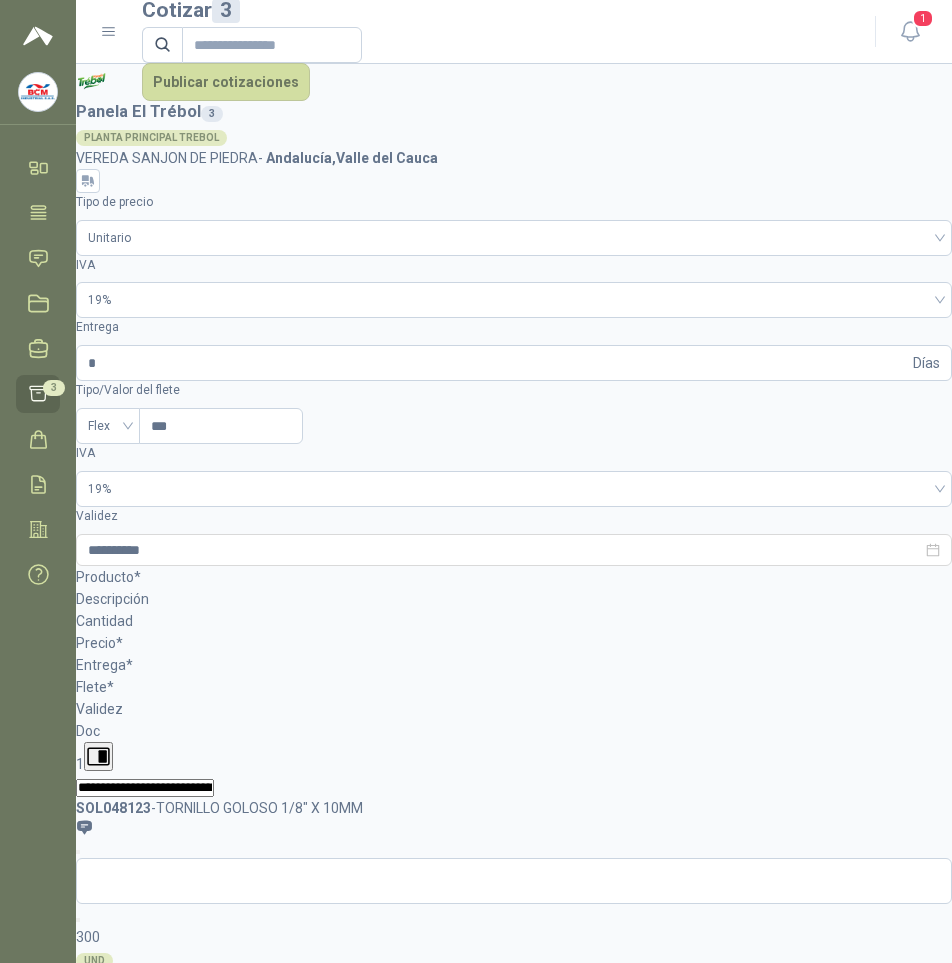 type on "**********" 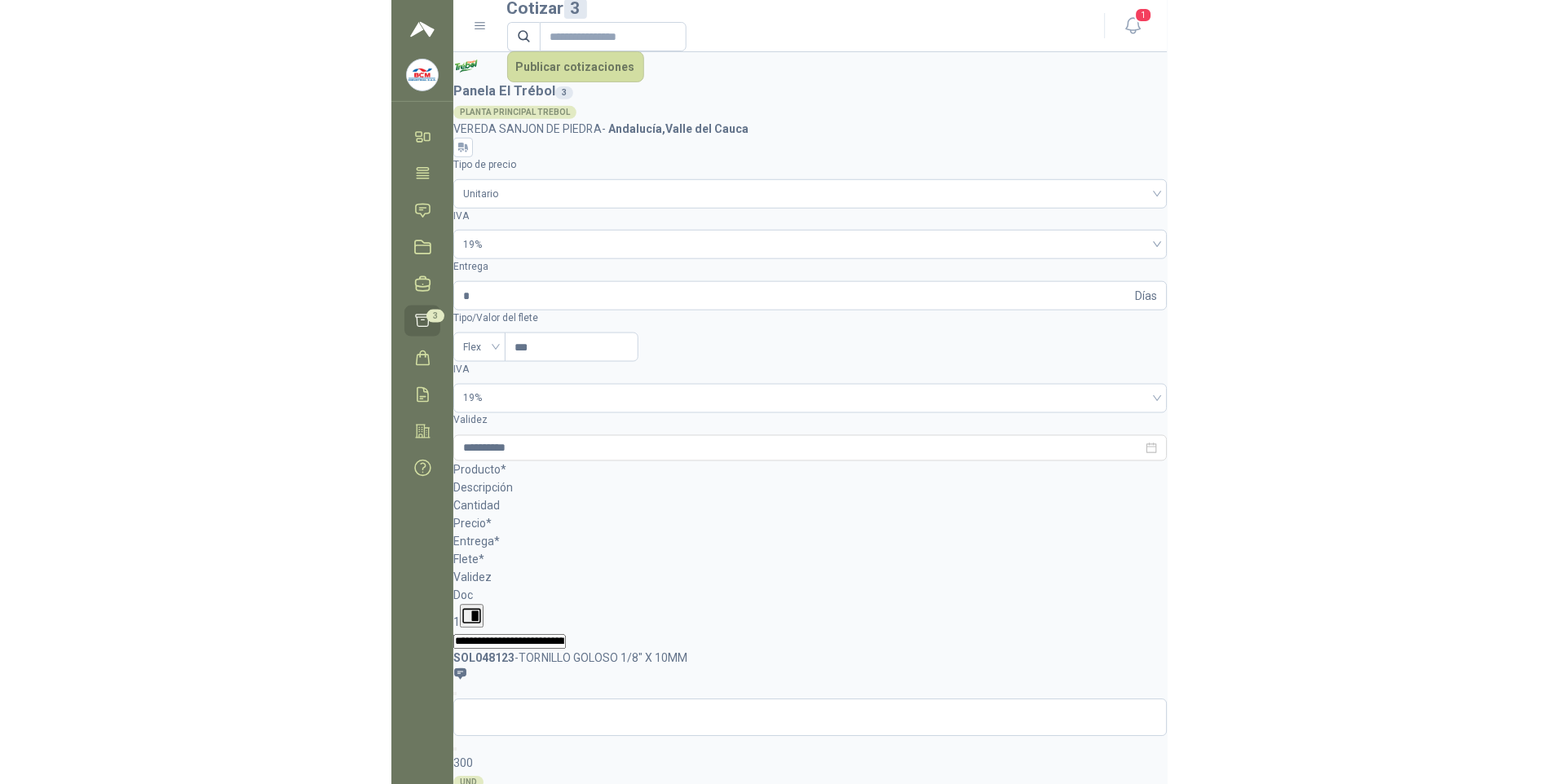 scroll, scrollTop: 0, scrollLeft: 108, axis: horizontal 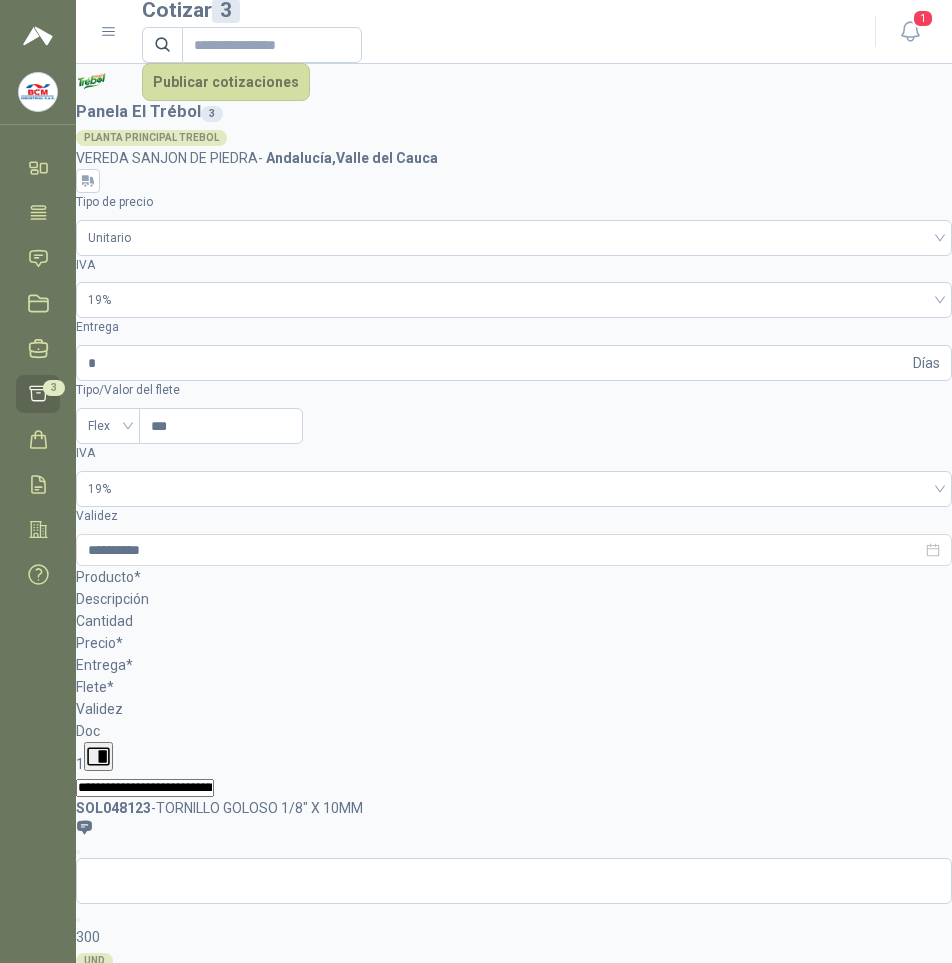 click on "$ $  0 ,00" at bounding box center [145, 1680] 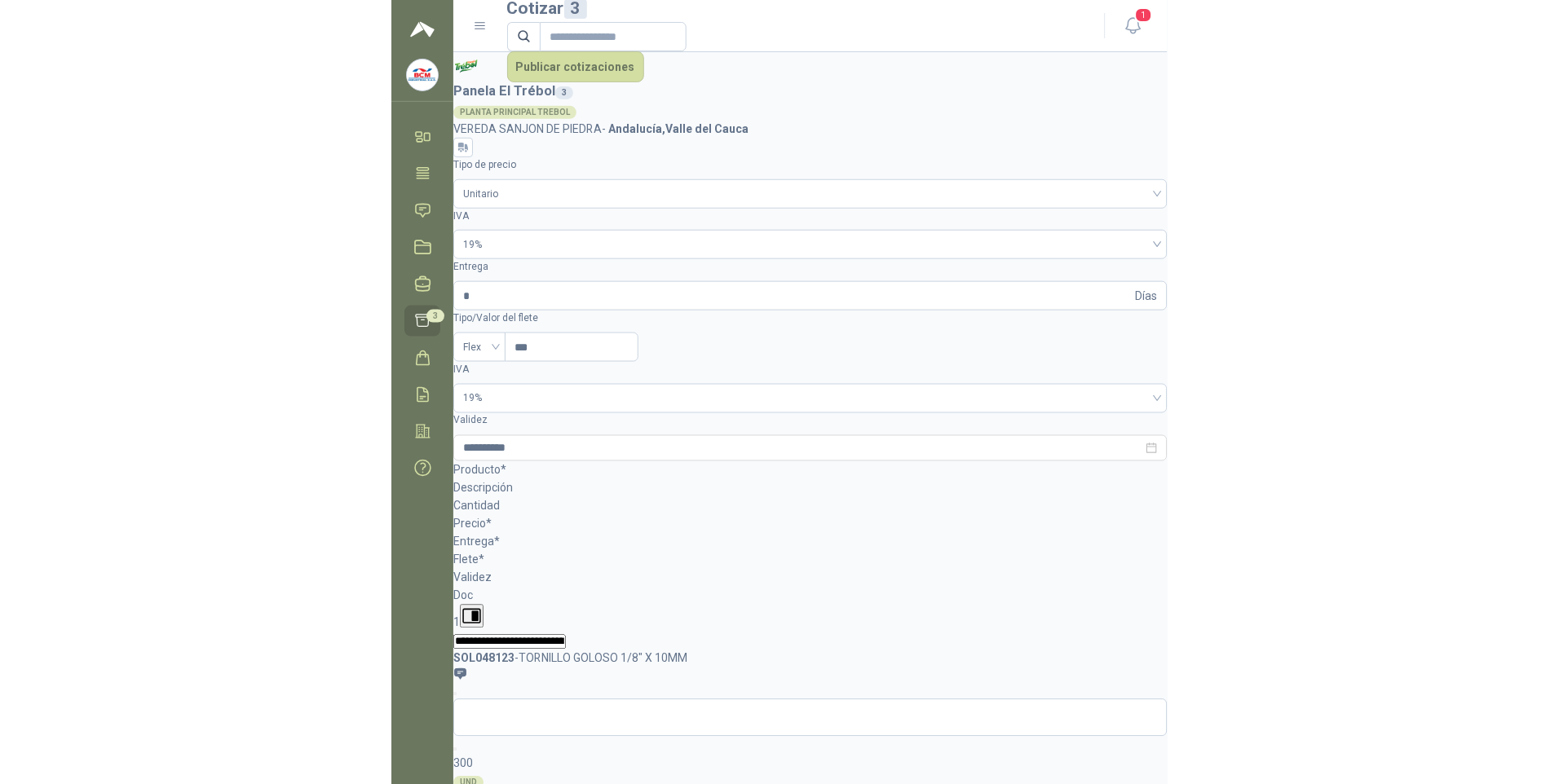 scroll, scrollTop: 0, scrollLeft: 0, axis: both 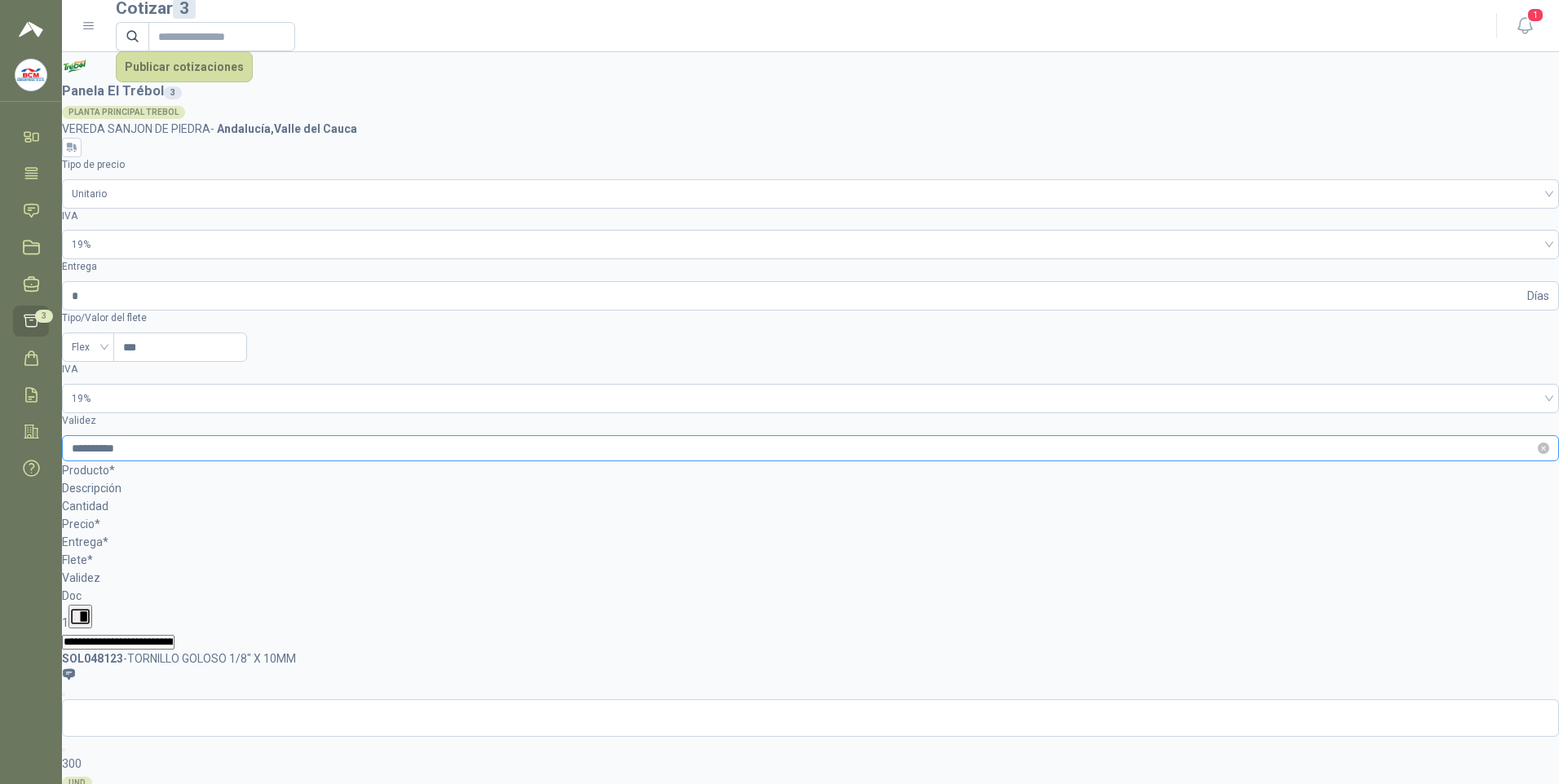 type on "******" 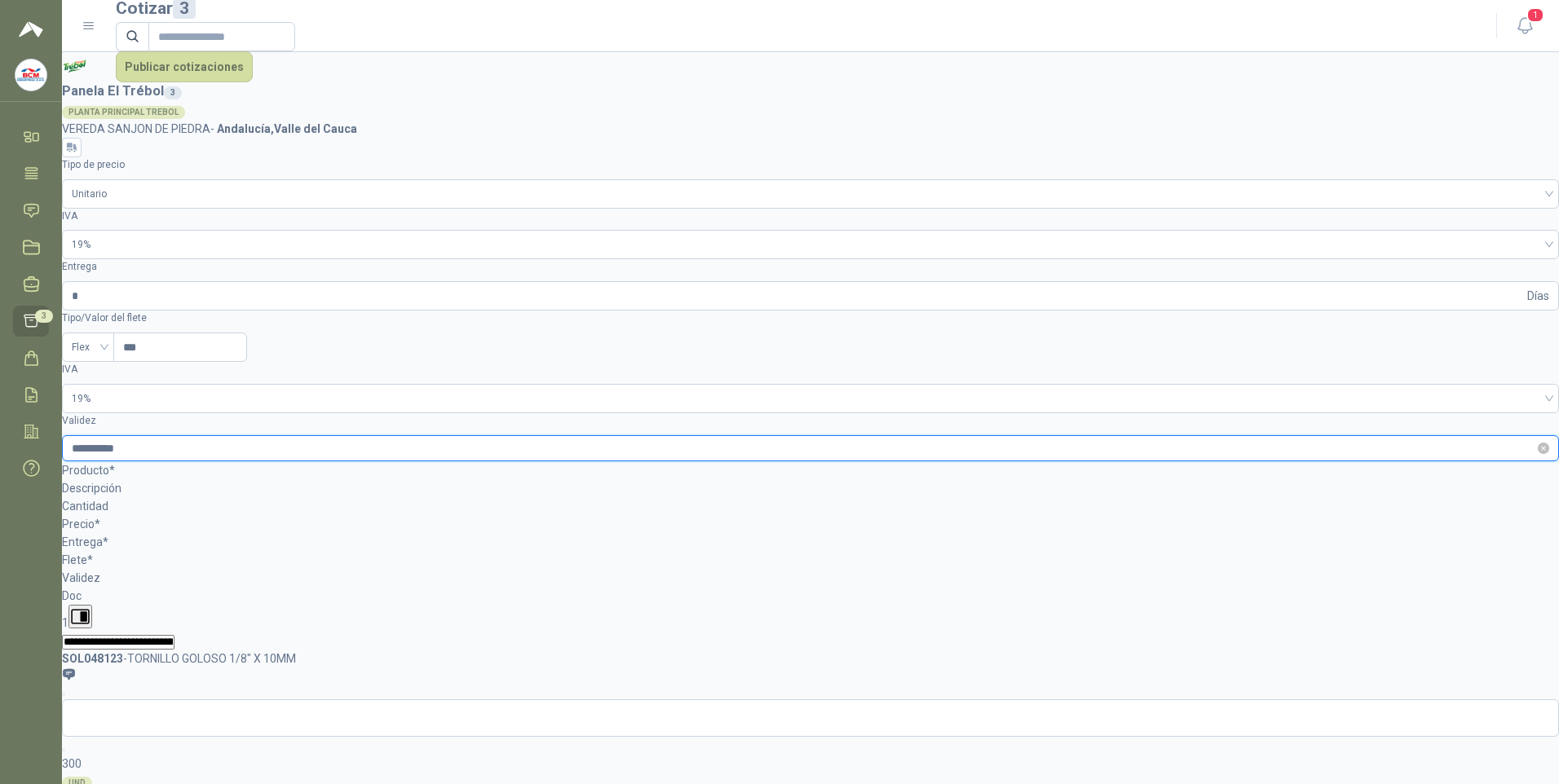click on "**********" at bounding box center [803, 448] 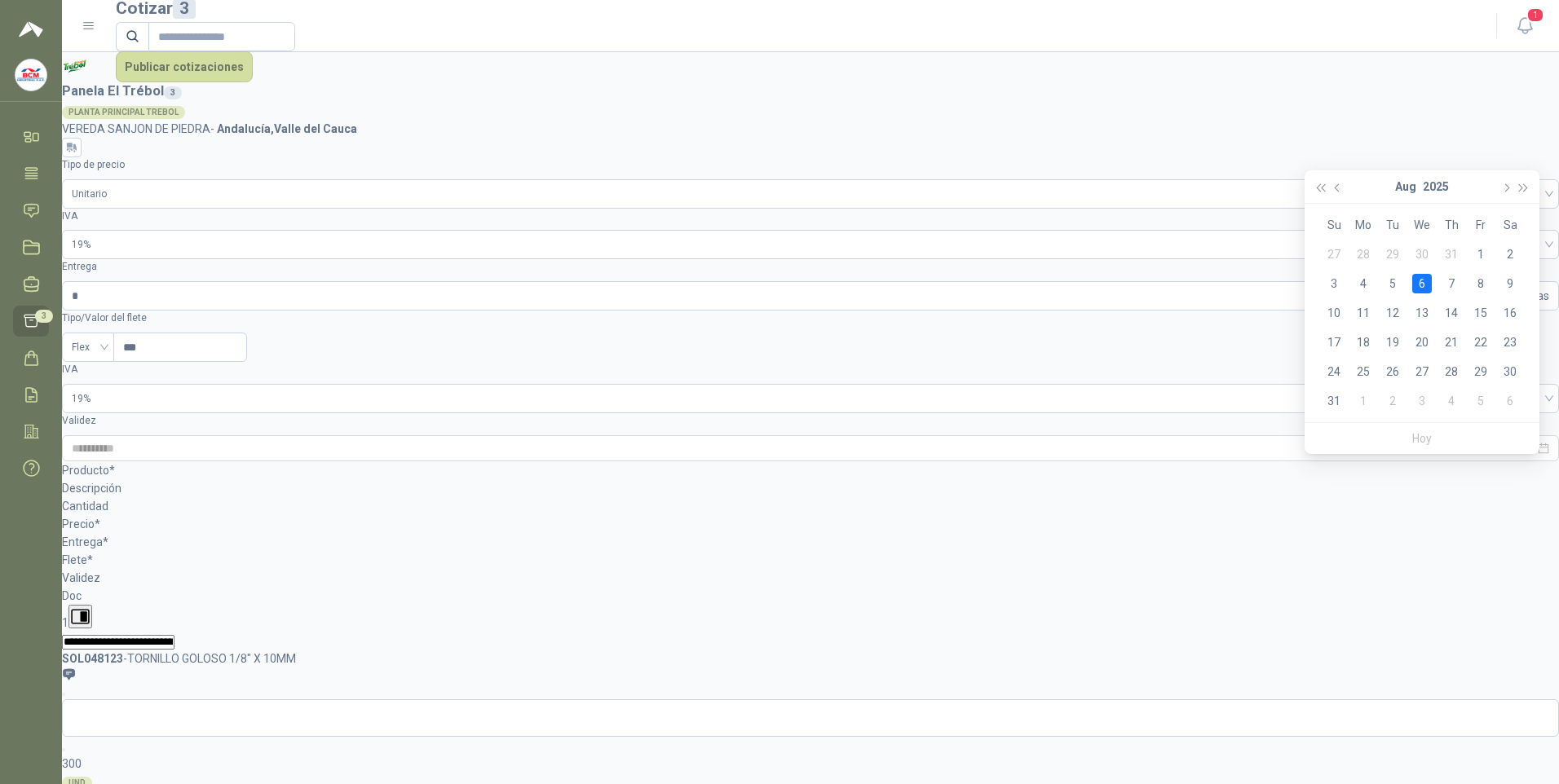 click on "6" at bounding box center [1422, 284] 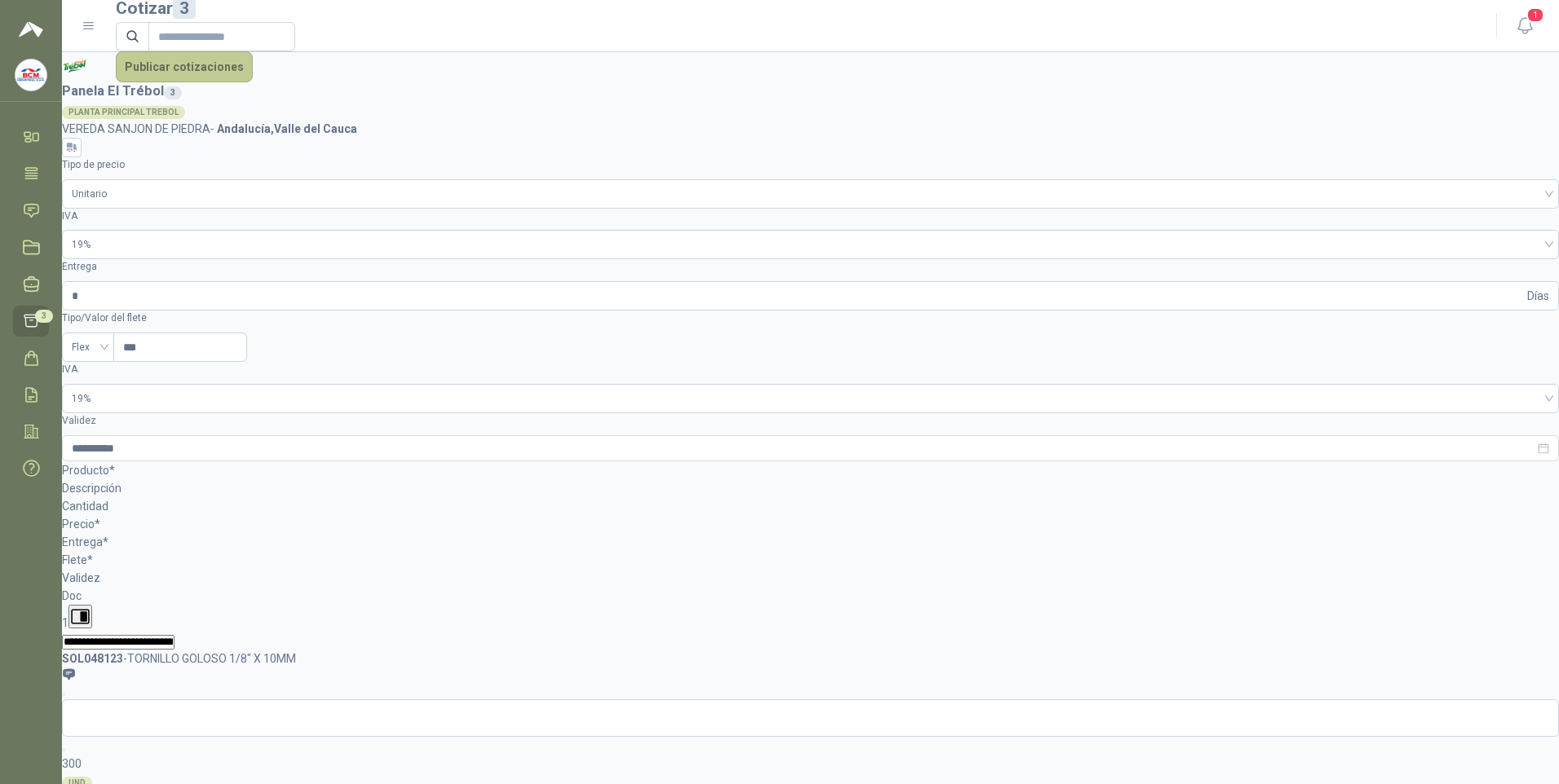 click on "Publicar cotizaciones" at bounding box center [184, 67] 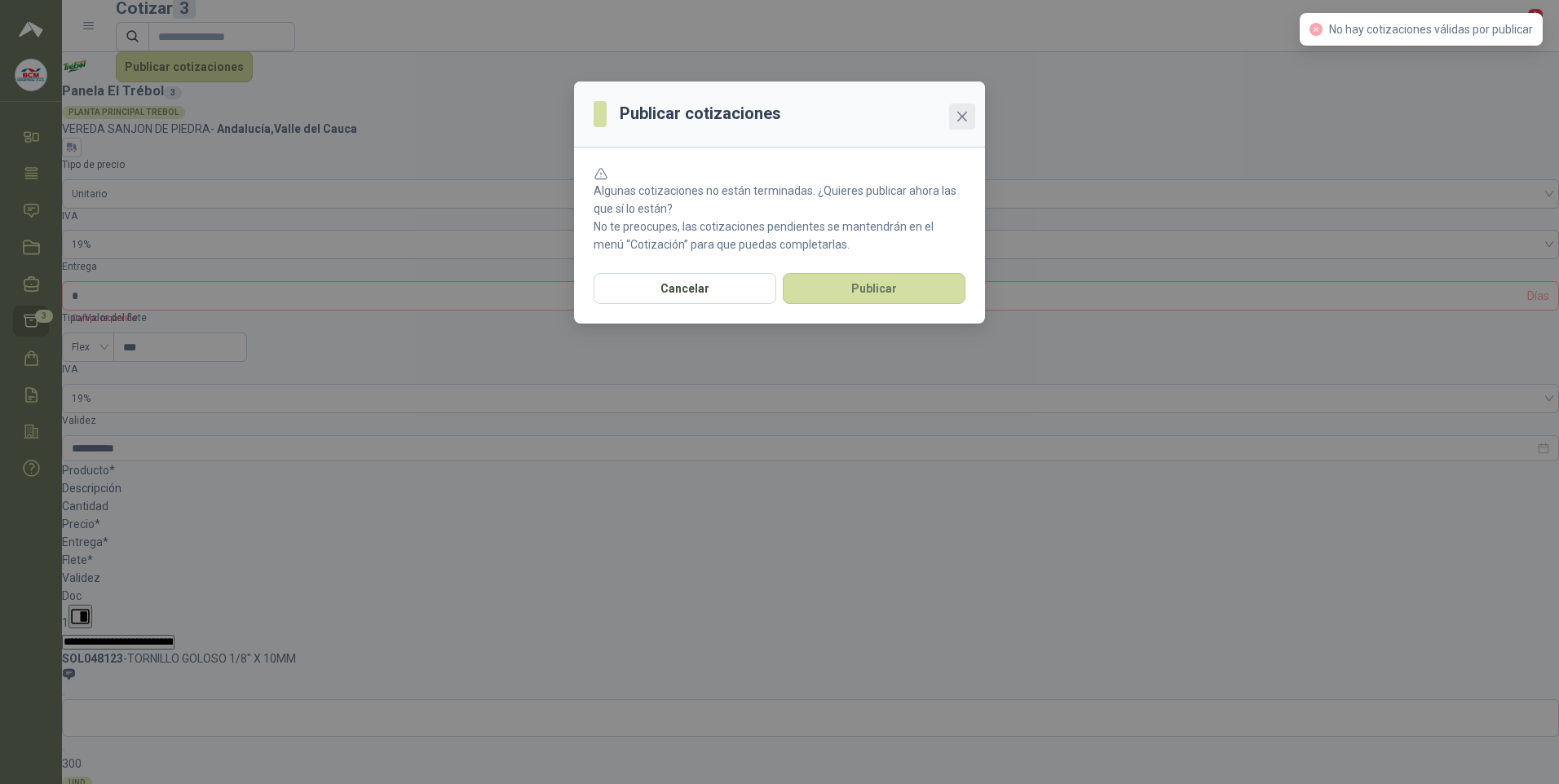click at bounding box center [962, 117] 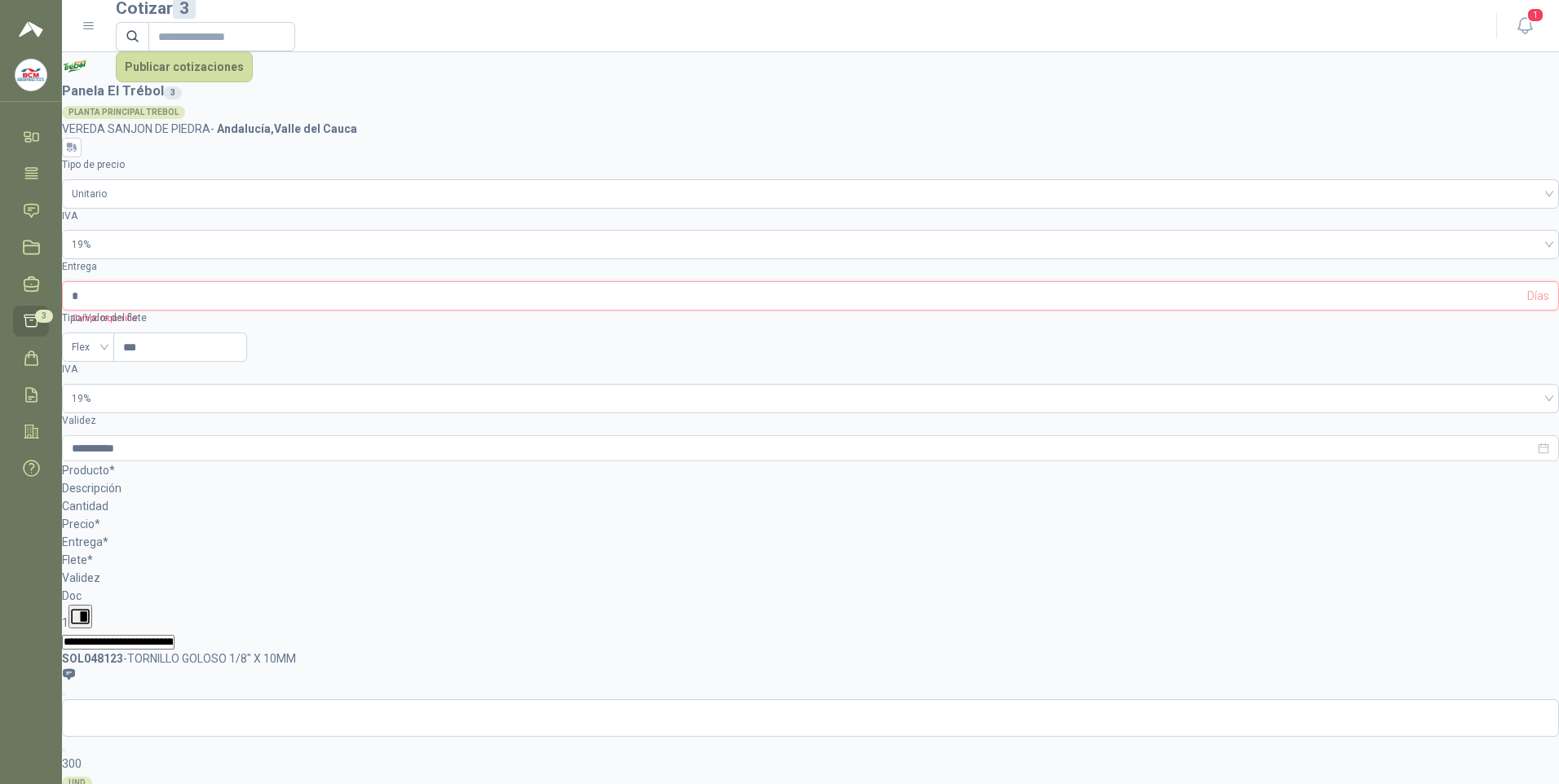 click on "*" at bounding box center (797, 296) 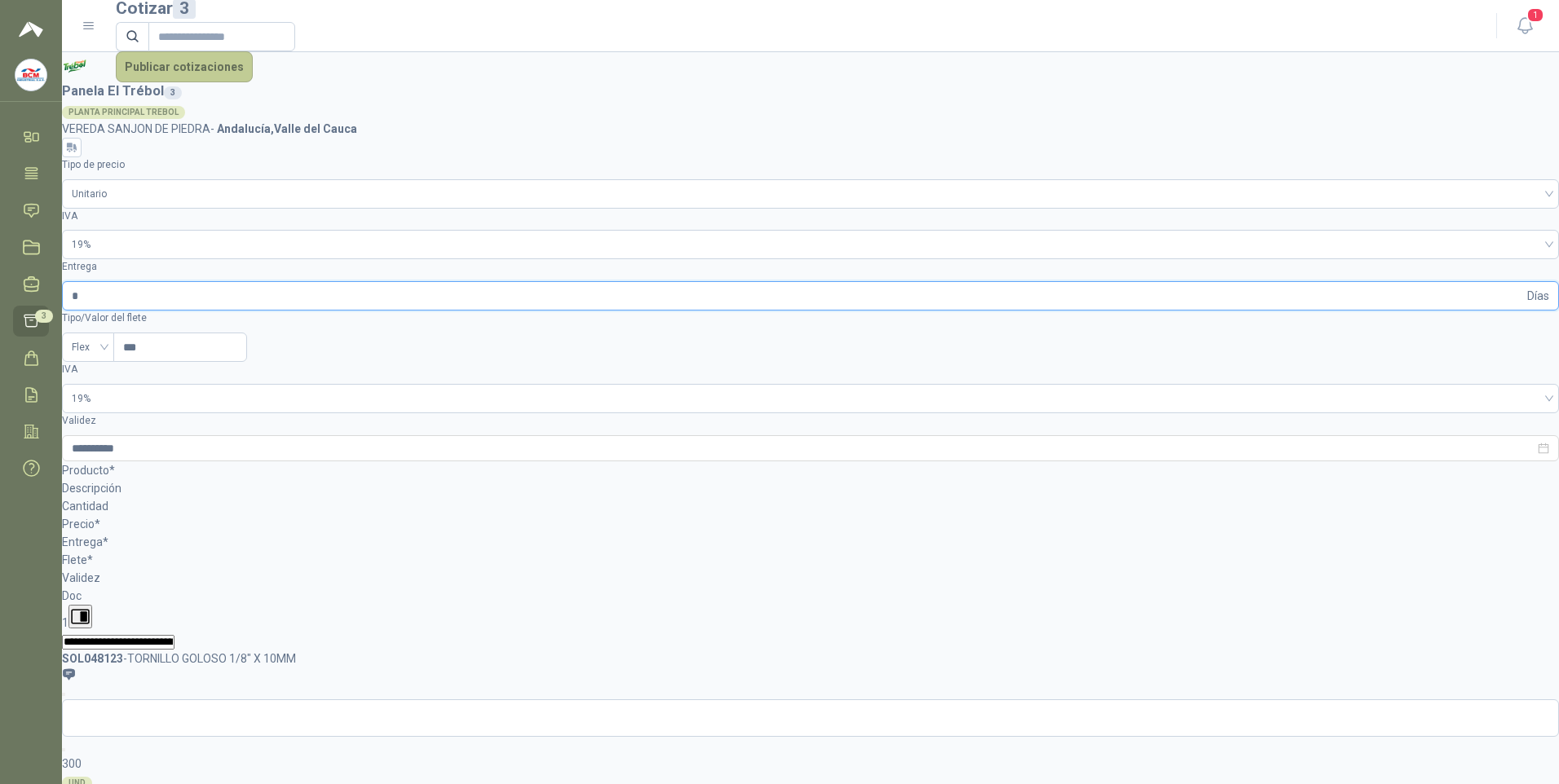 type on "*" 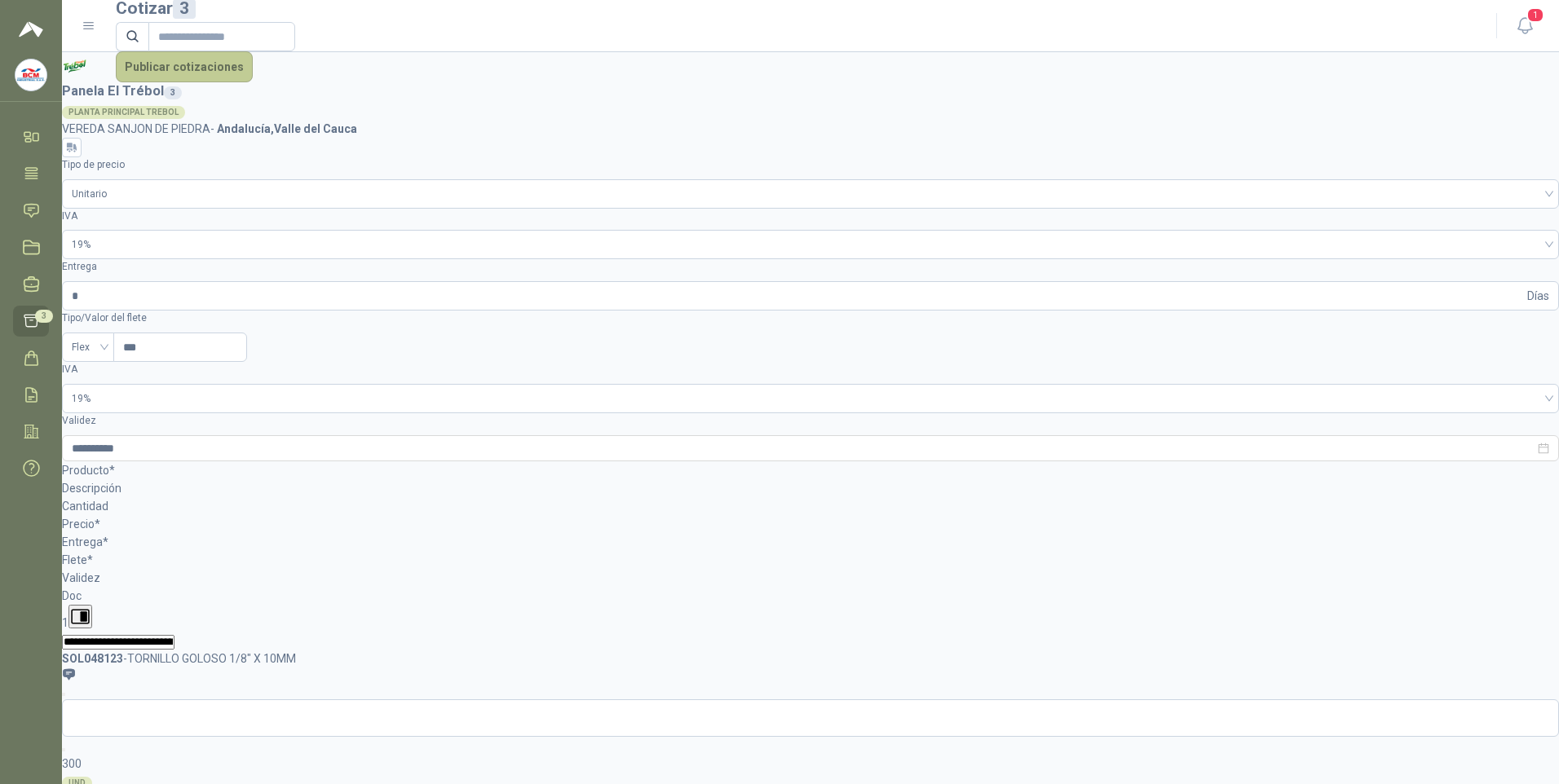 click on "Publicar cotizaciones" at bounding box center [184, 67] 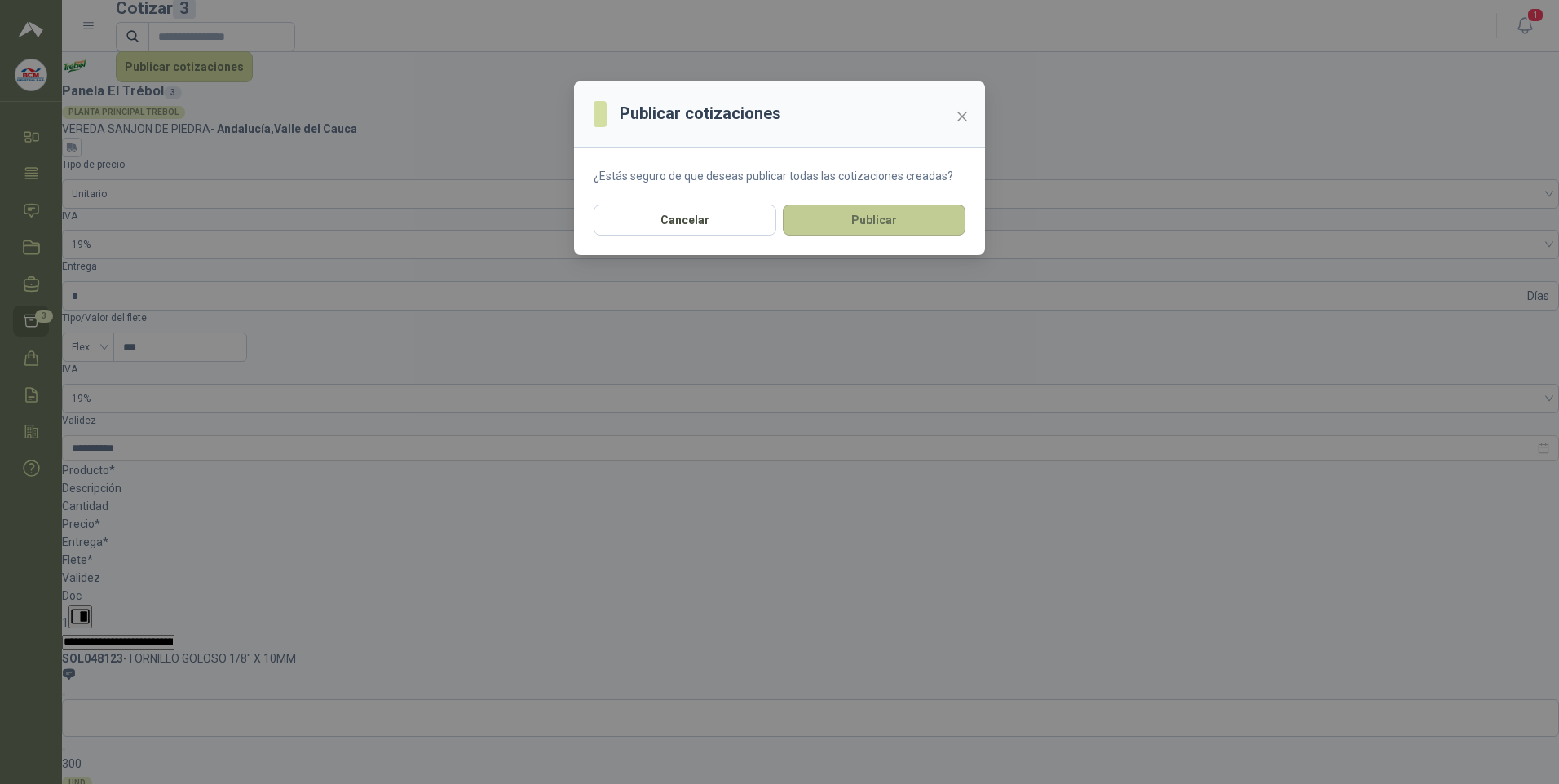 click on "Publicar" at bounding box center [0, 0] 